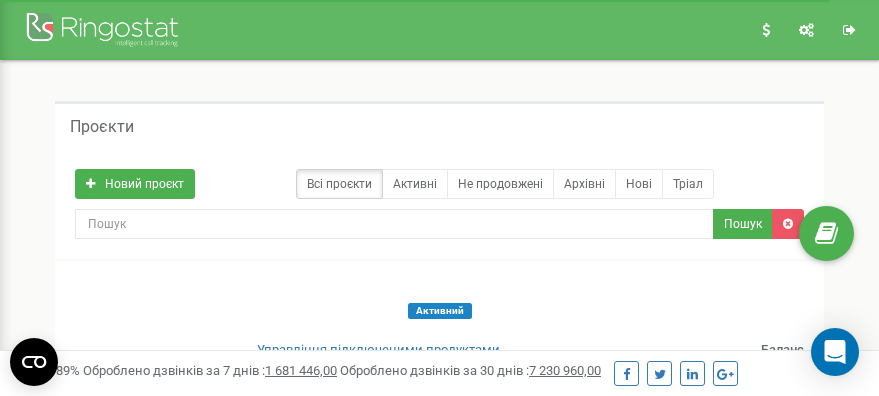 scroll, scrollTop: 0, scrollLeft: 0, axis: both 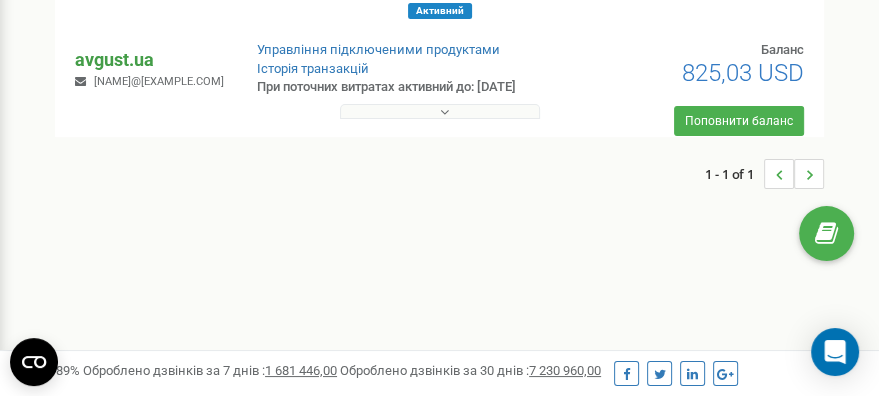 click on "avgust.ua" at bounding box center (149, 60) 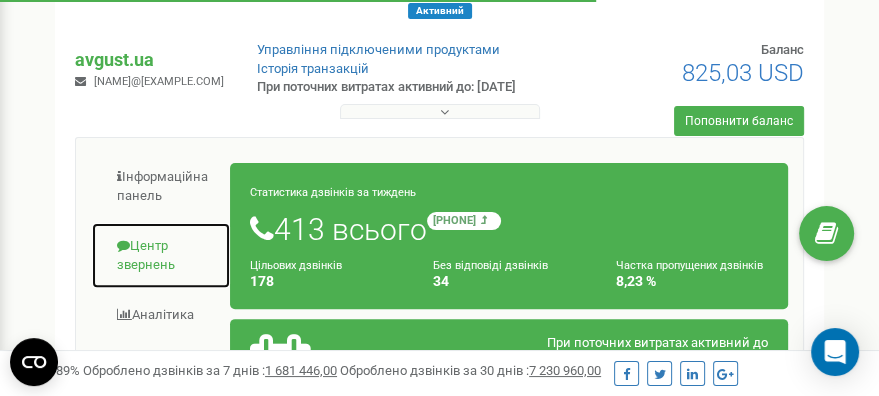 click on "Центр звернень" at bounding box center (161, 255) 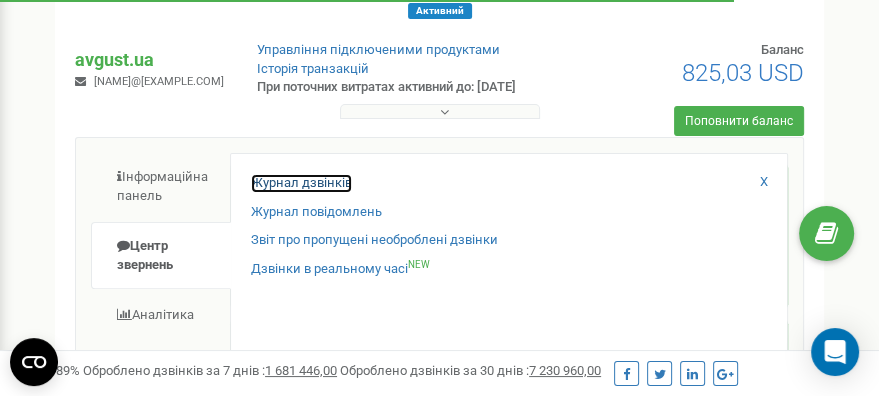 click on "Журнал дзвінків" at bounding box center (301, 183) 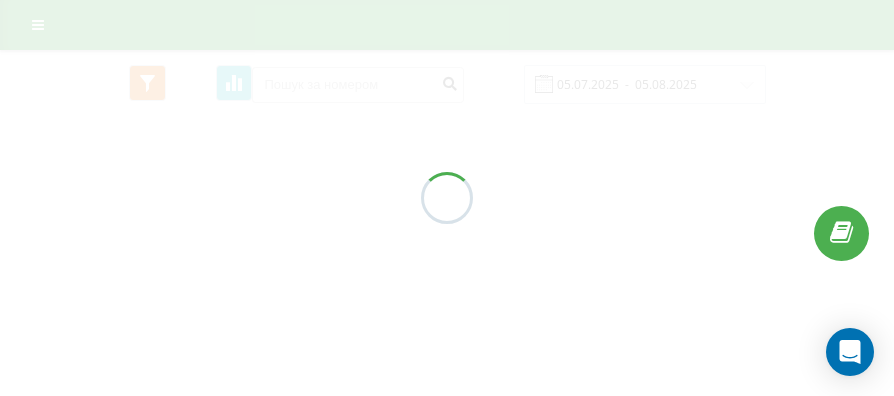 scroll, scrollTop: 0, scrollLeft: 0, axis: both 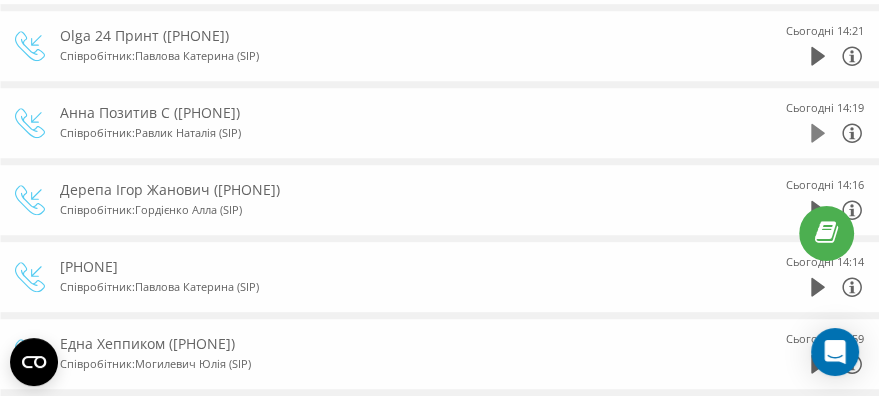 click 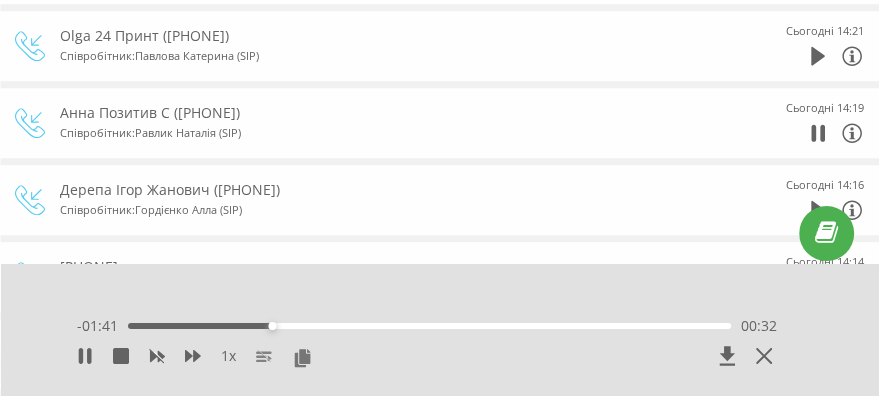 click on "Співробітник :  Равлик Наталія (SIP)" at bounding box center (397, 133) 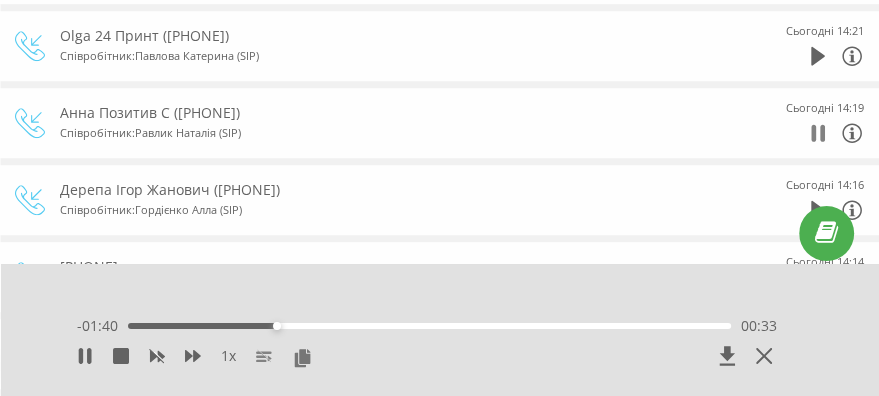 click 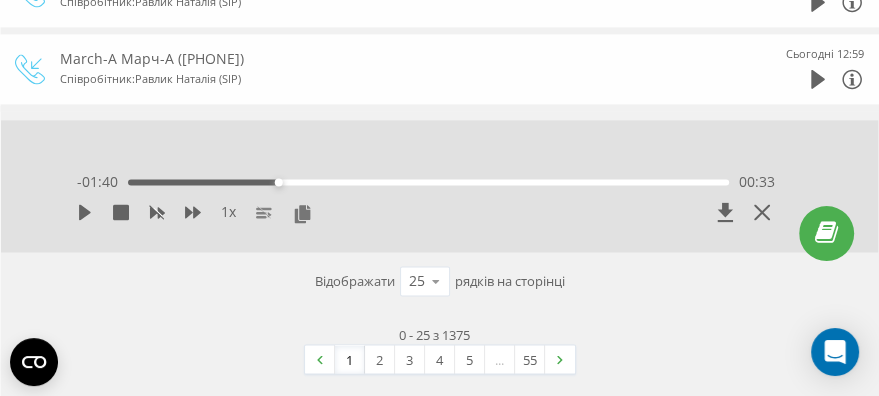 scroll, scrollTop: 1956, scrollLeft: 0, axis: vertical 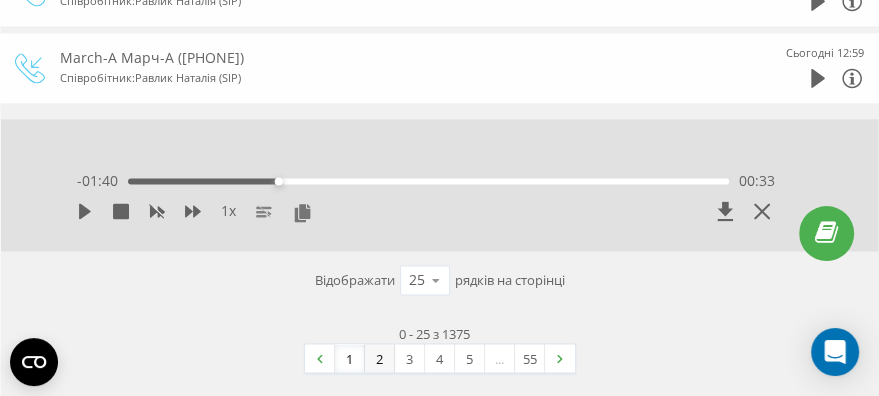 click on "2" at bounding box center [380, 358] 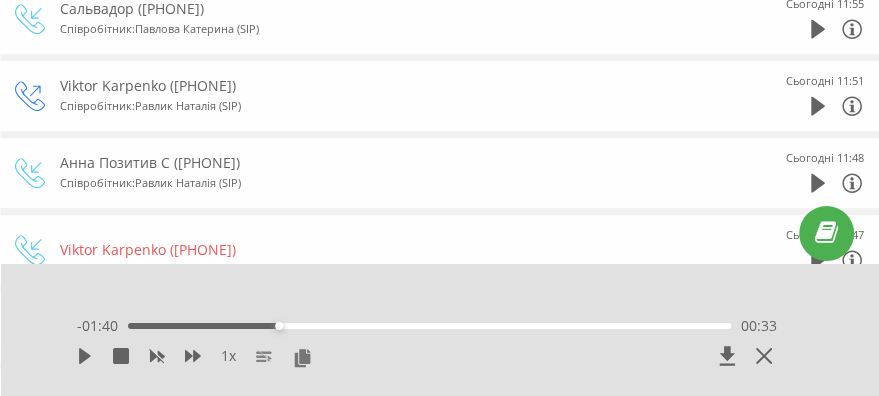 scroll, scrollTop: 800, scrollLeft: 0, axis: vertical 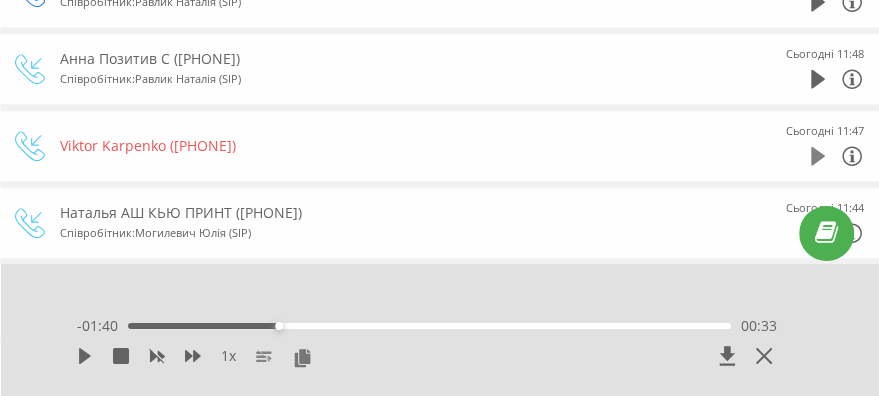 click 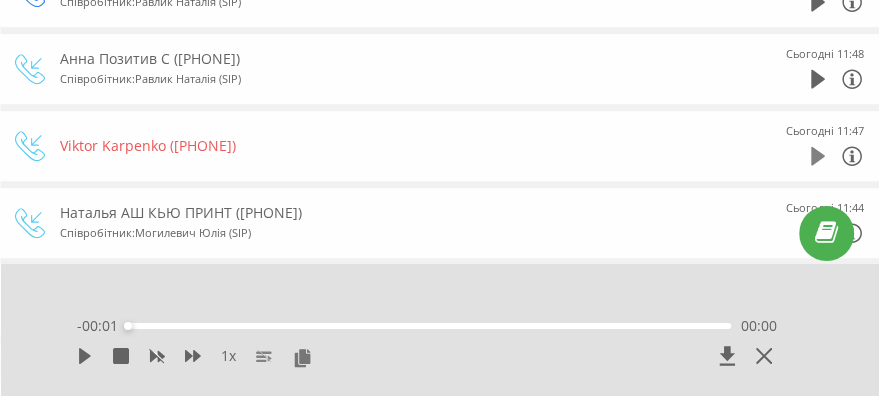 click 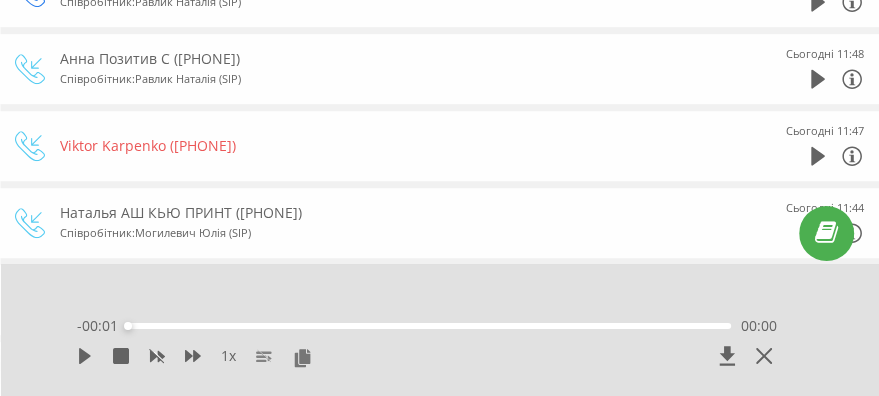 scroll, scrollTop: 600, scrollLeft: 0, axis: vertical 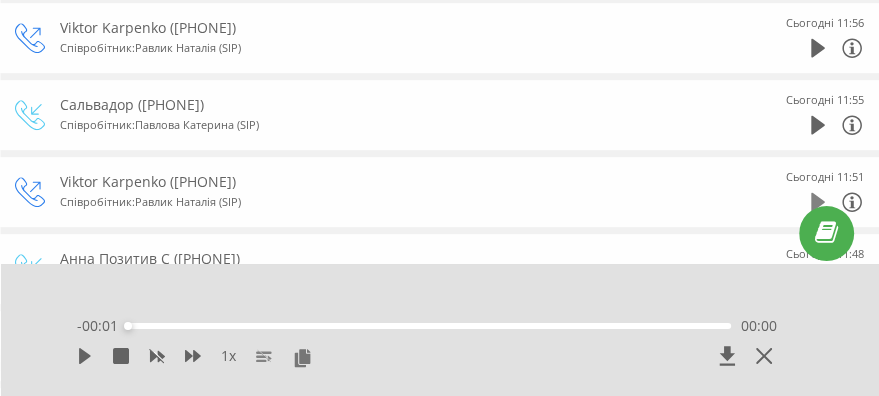 click 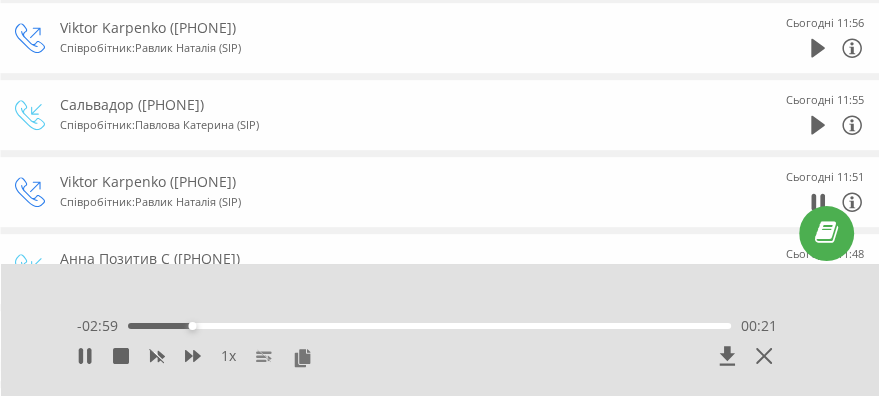 click on "Viktor Karpenko ([PHONE])" at bounding box center [397, 182] 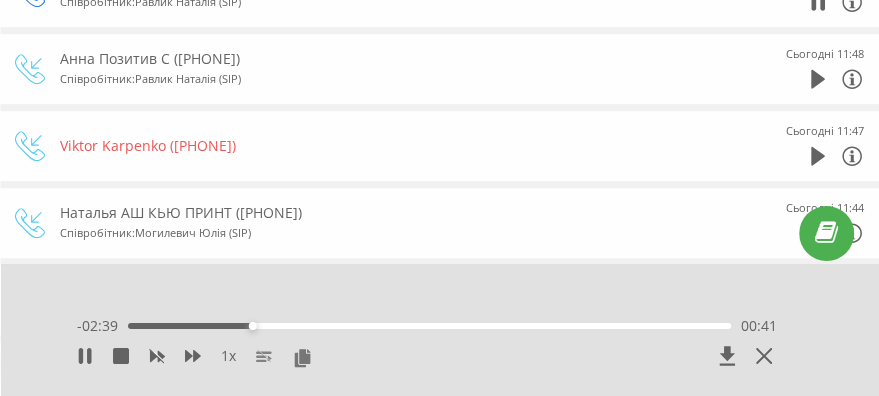 scroll, scrollTop: 600, scrollLeft: 0, axis: vertical 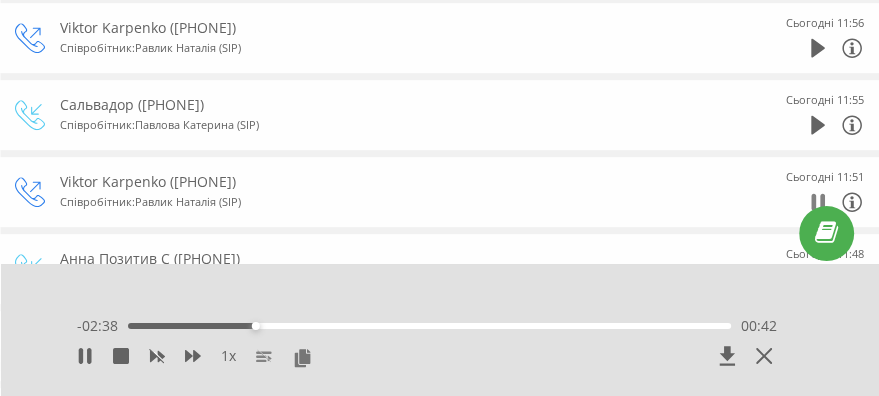 click 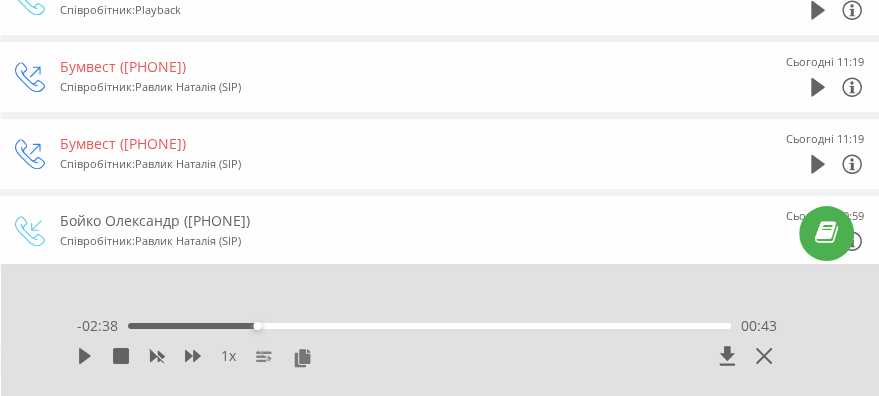 scroll, scrollTop: 1200, scrollLeft: 0, axis: vertical 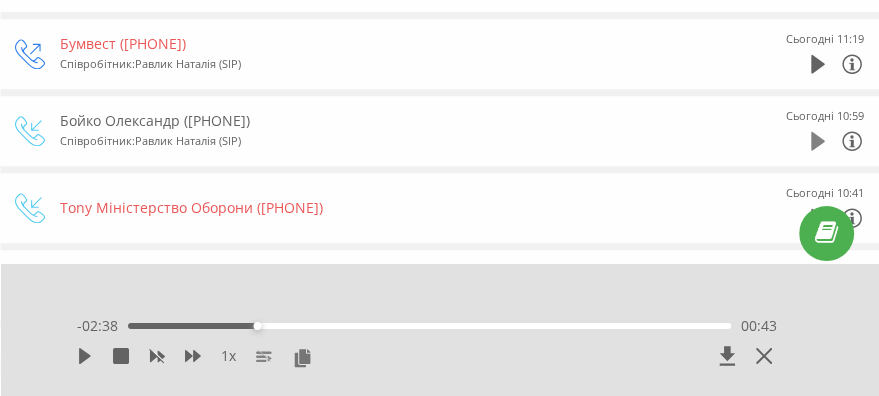 click 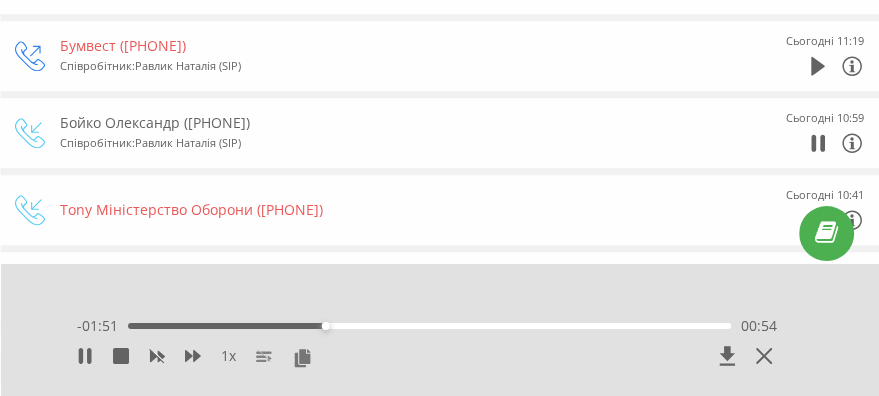 scroll, scrollTop: 1200, scrollLeft: 0, axis: vertical 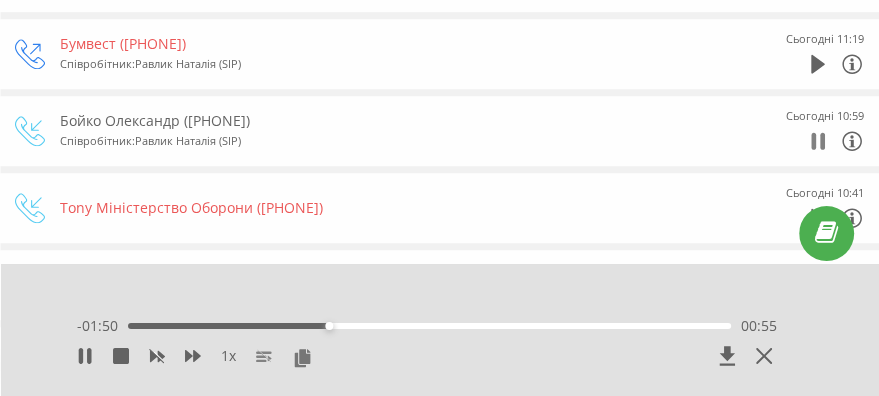 click 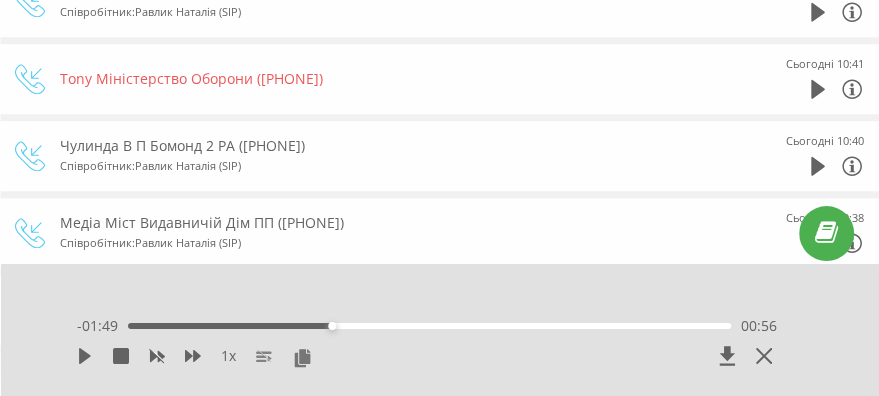 scroll, scrollTop: 1400, scrollLeft: 0, axis: vertical 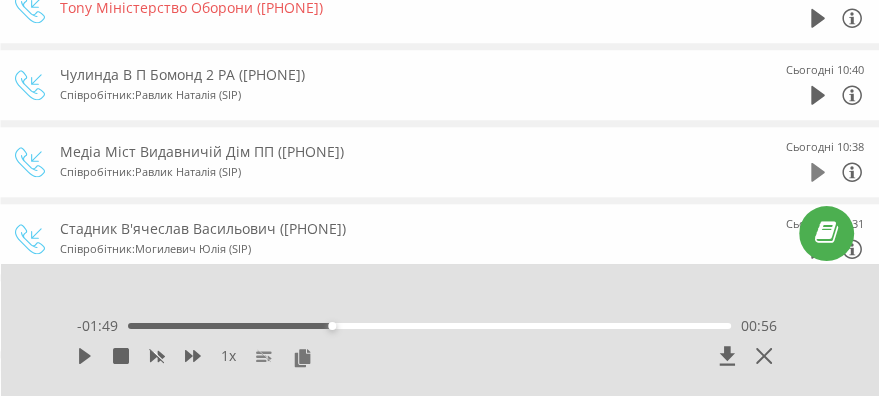 click 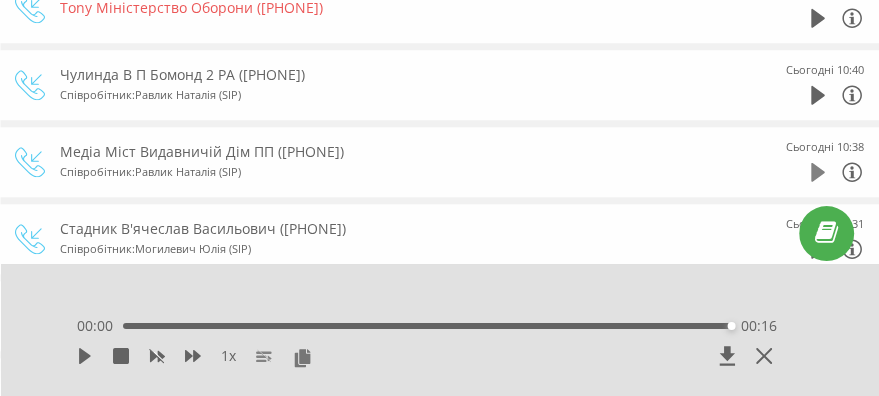 click 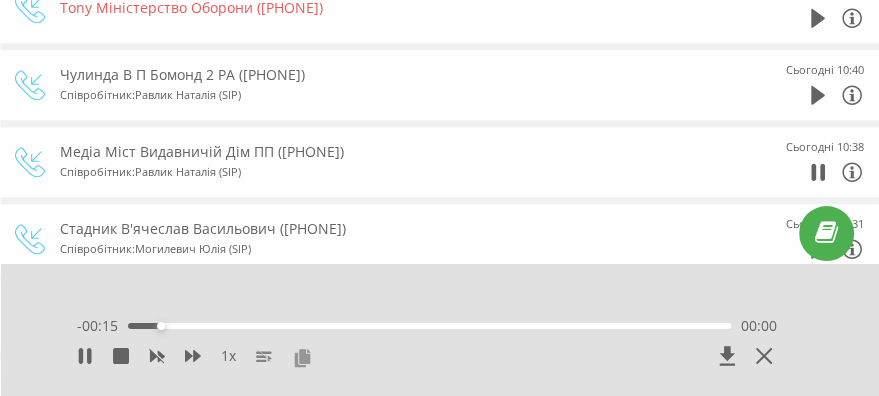click at bounding box center (302, 357) 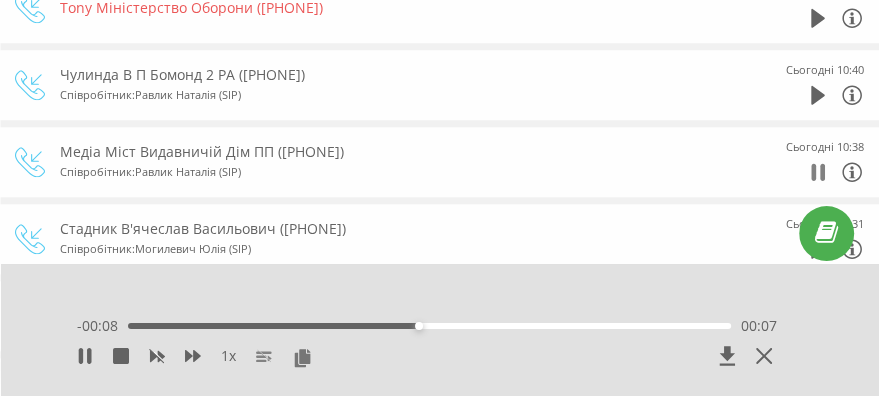 click 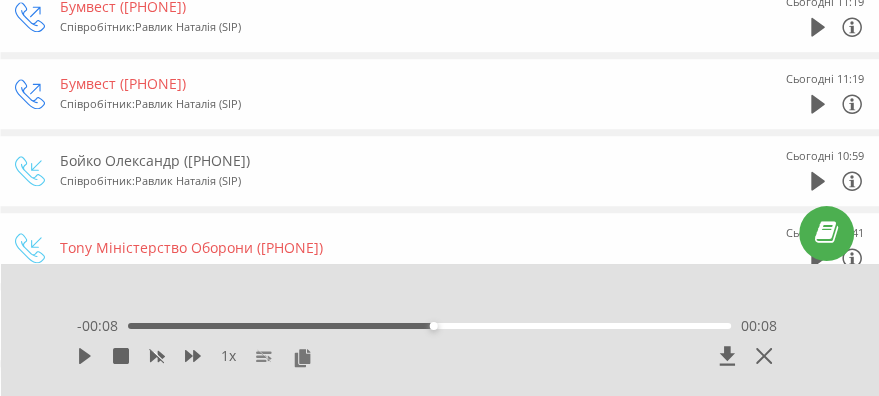 scroll, scrollTop: 1200, scrollLeft: 0, axis: vertical 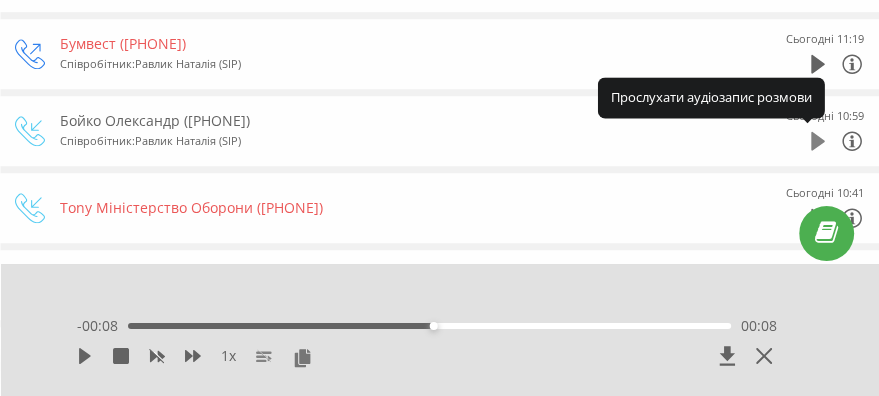 click 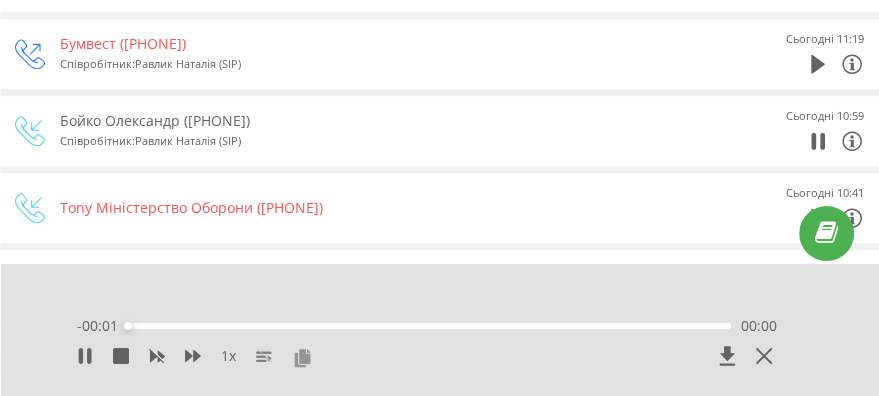 click at bounding box center [302, 357] 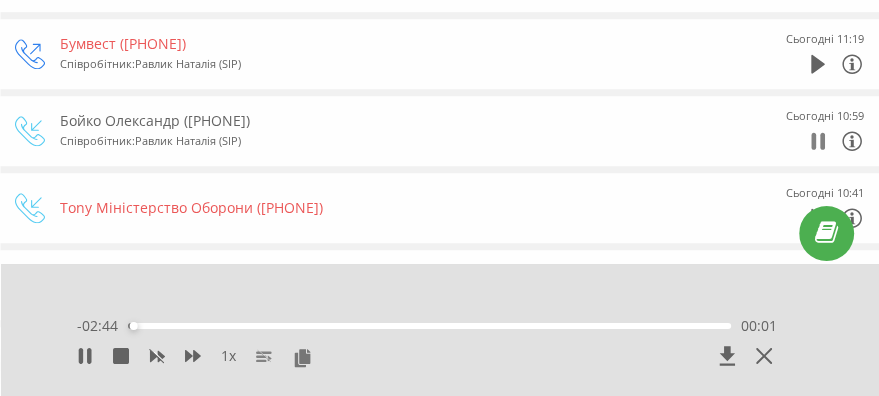 click at bounding box center (837, 141) 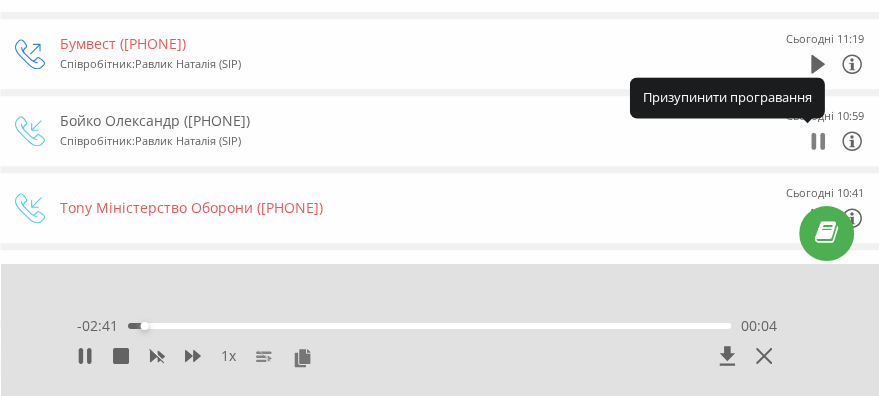 click 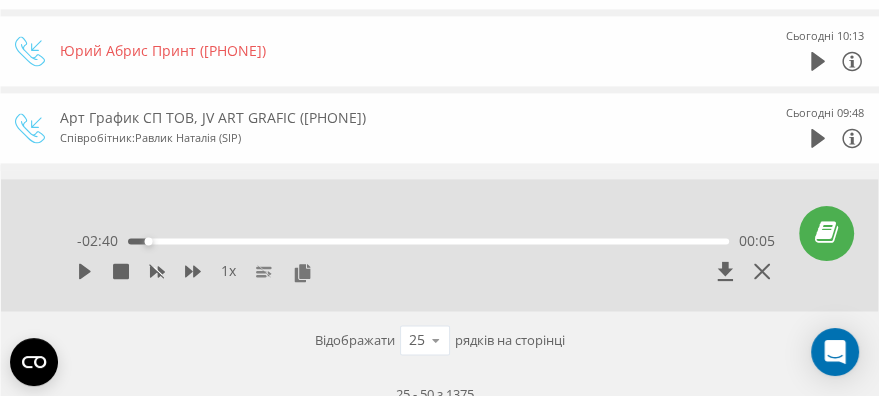 scroll, scrollTop: 1956, scrollLeft: 0, axis: vertical 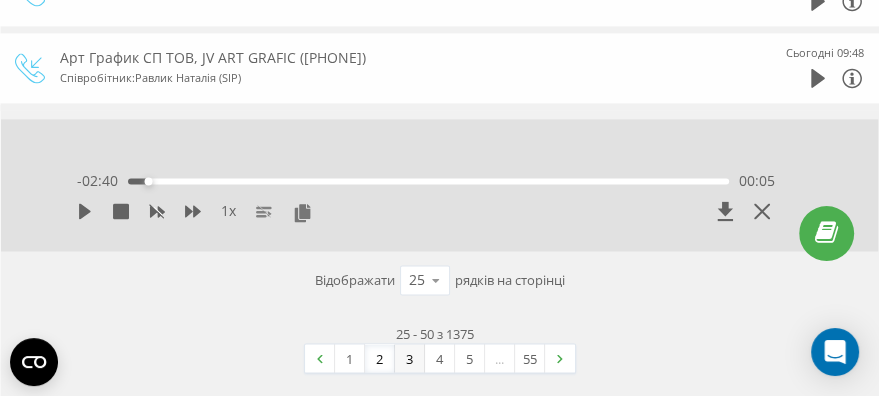 click on "3" at bounding box center (410, 358) 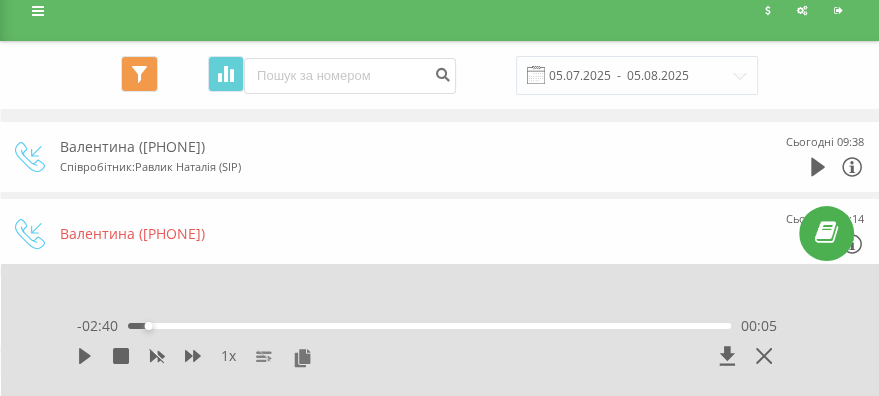 scroll, scrollTop: 0, scrollLeft: 0, axis: both 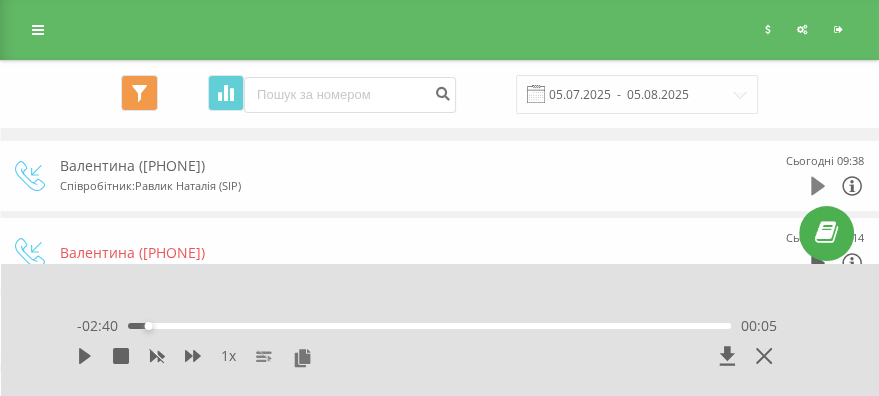 click 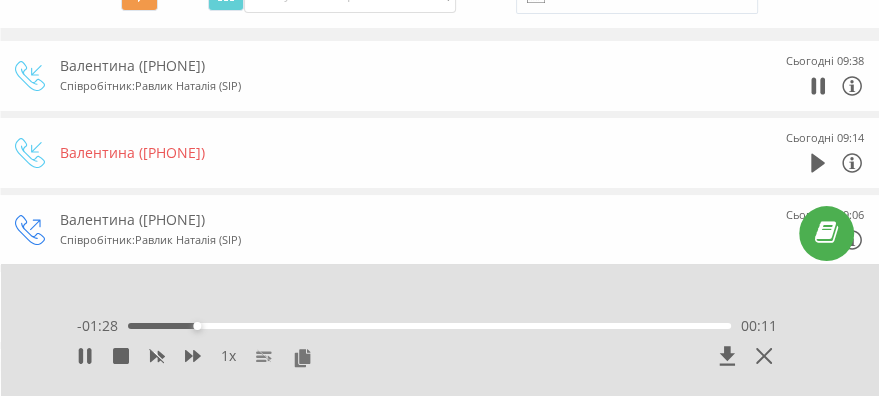 scroll, scrollTop: 200, scrollLeft: 0, axis: vertical 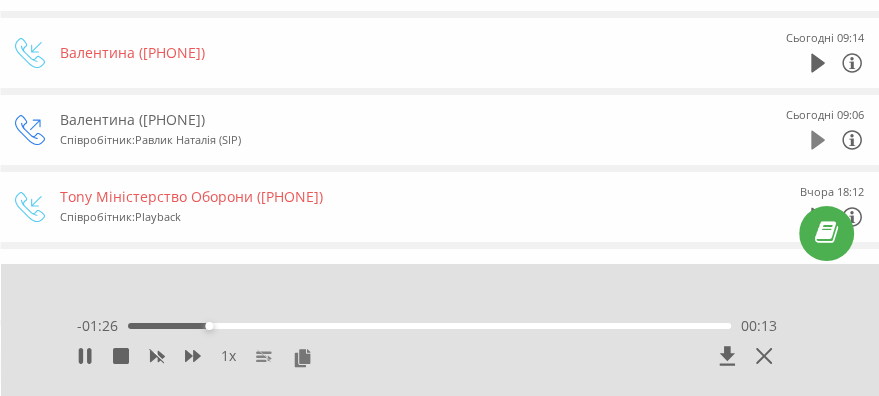 click 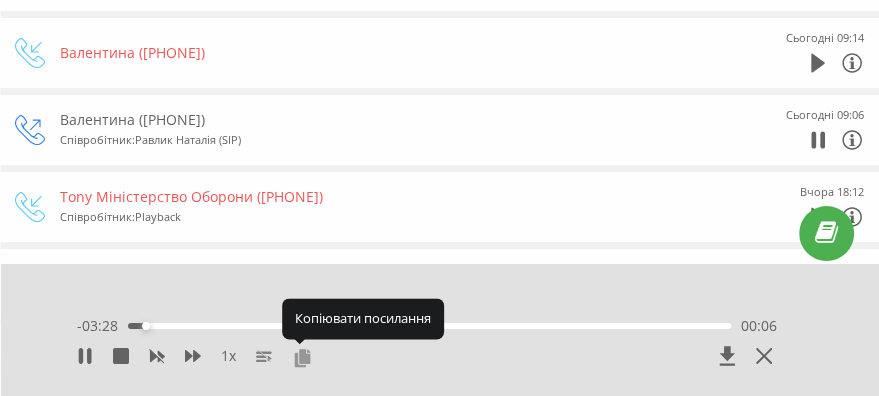 click at bounding box center [302, 357] 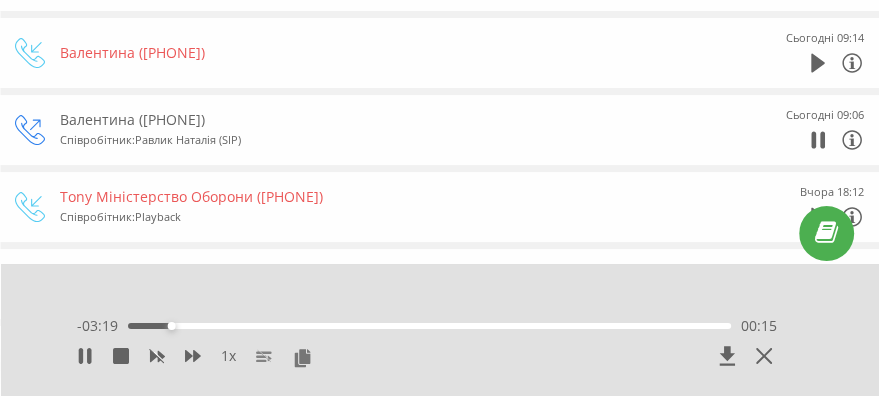 click on "Сьогодні 09:06" at bounding box center [804, 130] 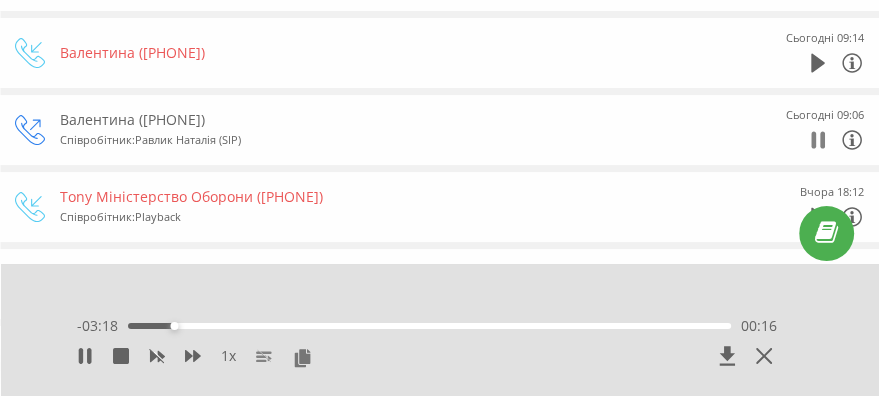 click 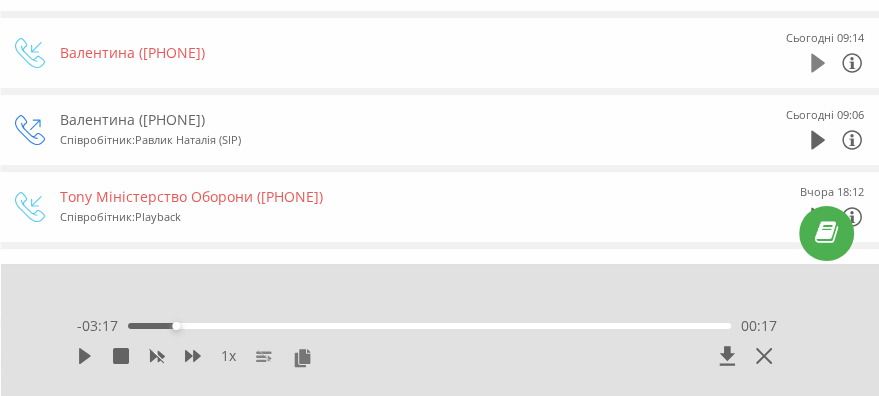 click 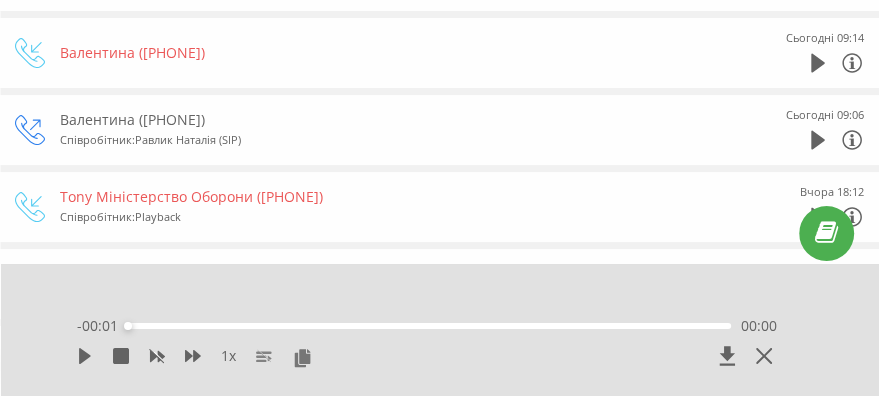 click on "Сьогодні 09:14" at bounding box center (804, 53) 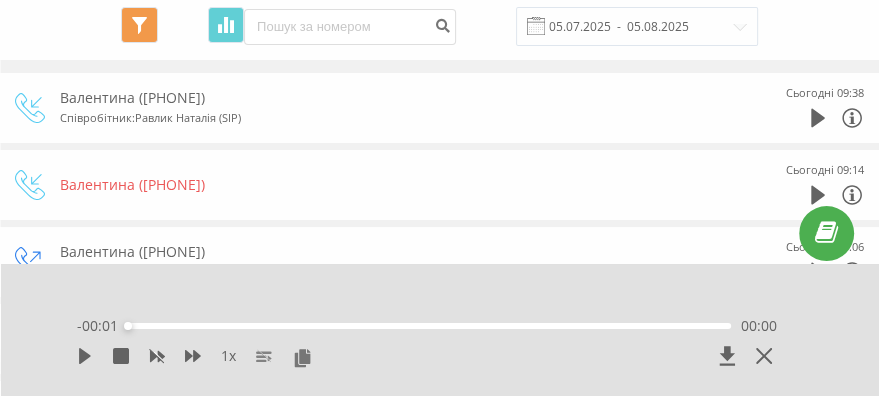 scroll, scrollTop: 100, scrollLeft: 0, axis: vertical 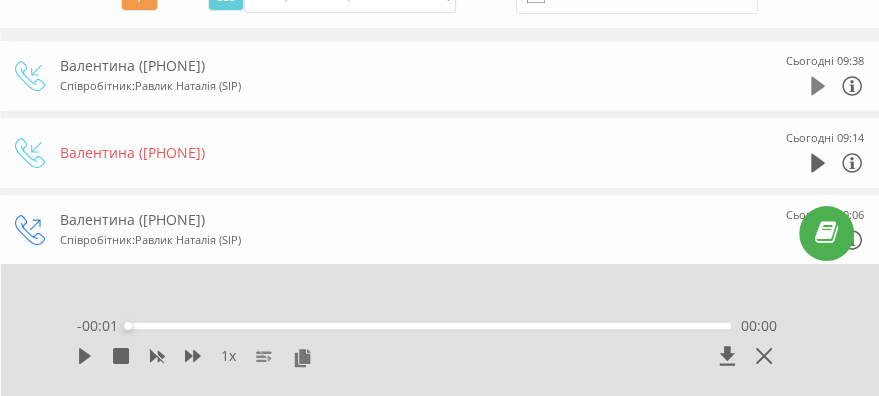 click 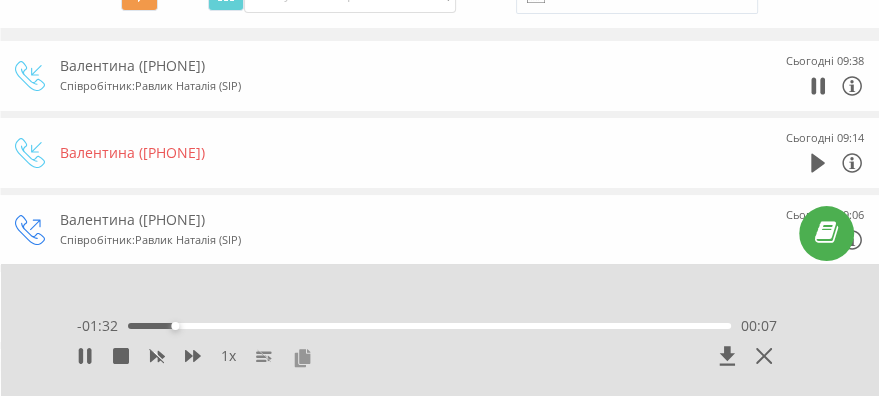 click at bounding box center (302, 357) 